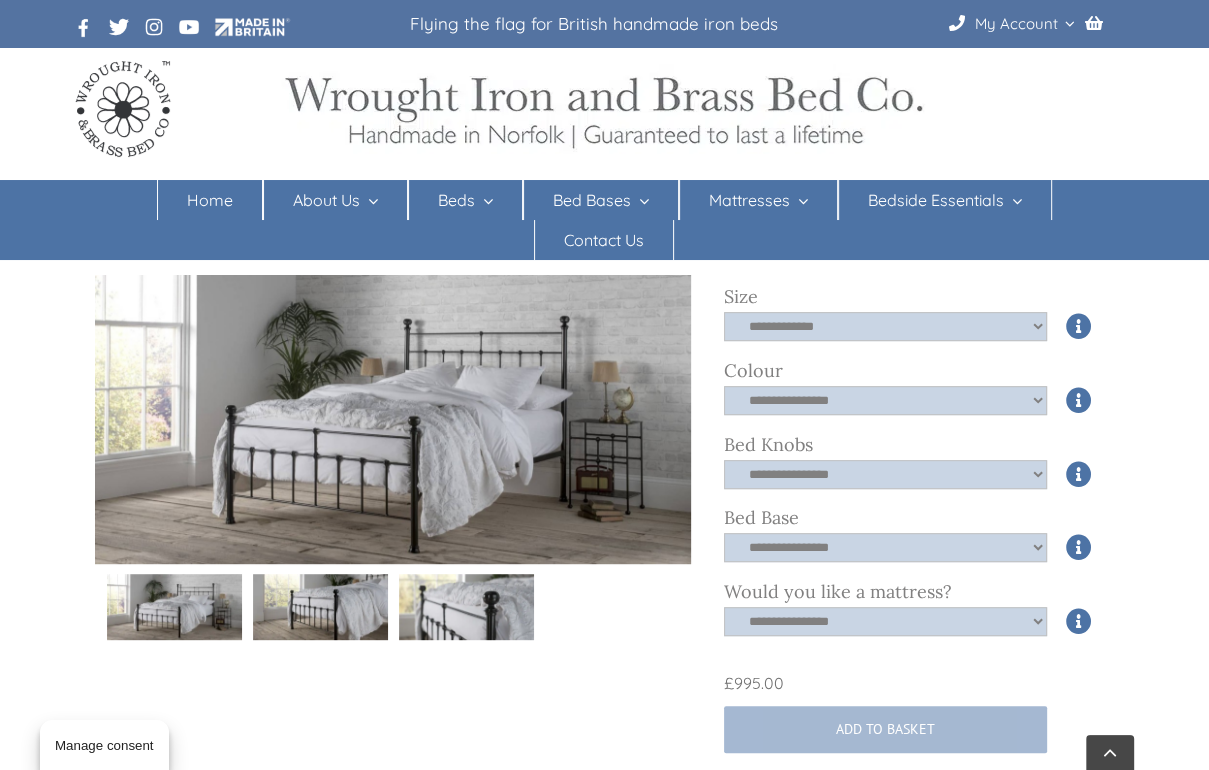 scroll, scrollTop: 720, scrollLeft: 0, axis: vertical 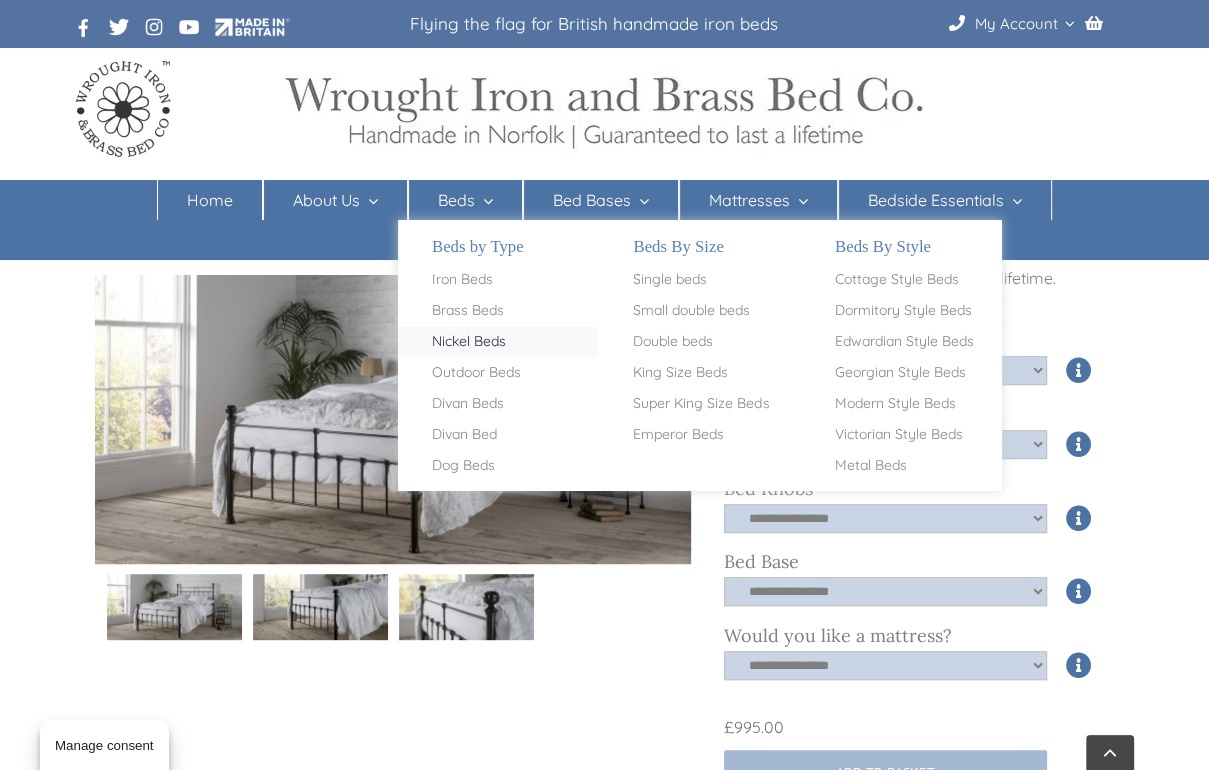 click on "Nickel Beds" at bounding box center (469, 342) 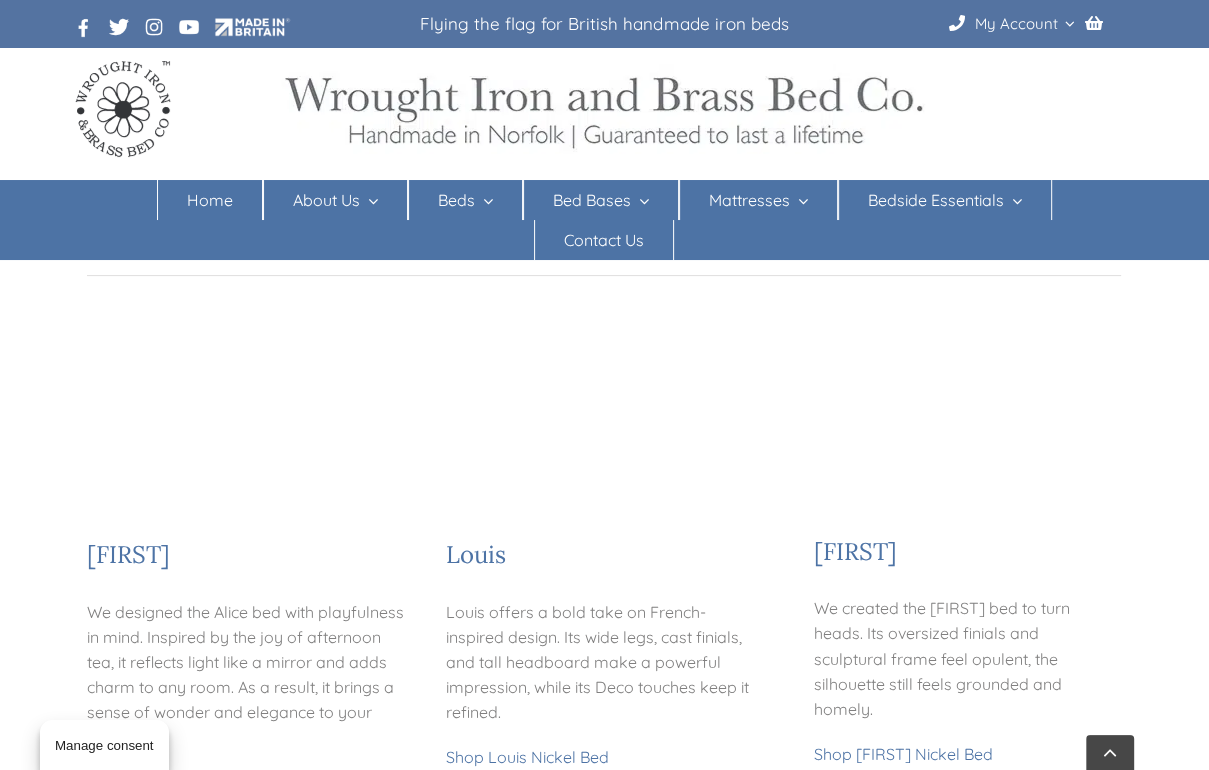 scroll, scrollTop: 400, scrollLeft: 0, axis: vertical 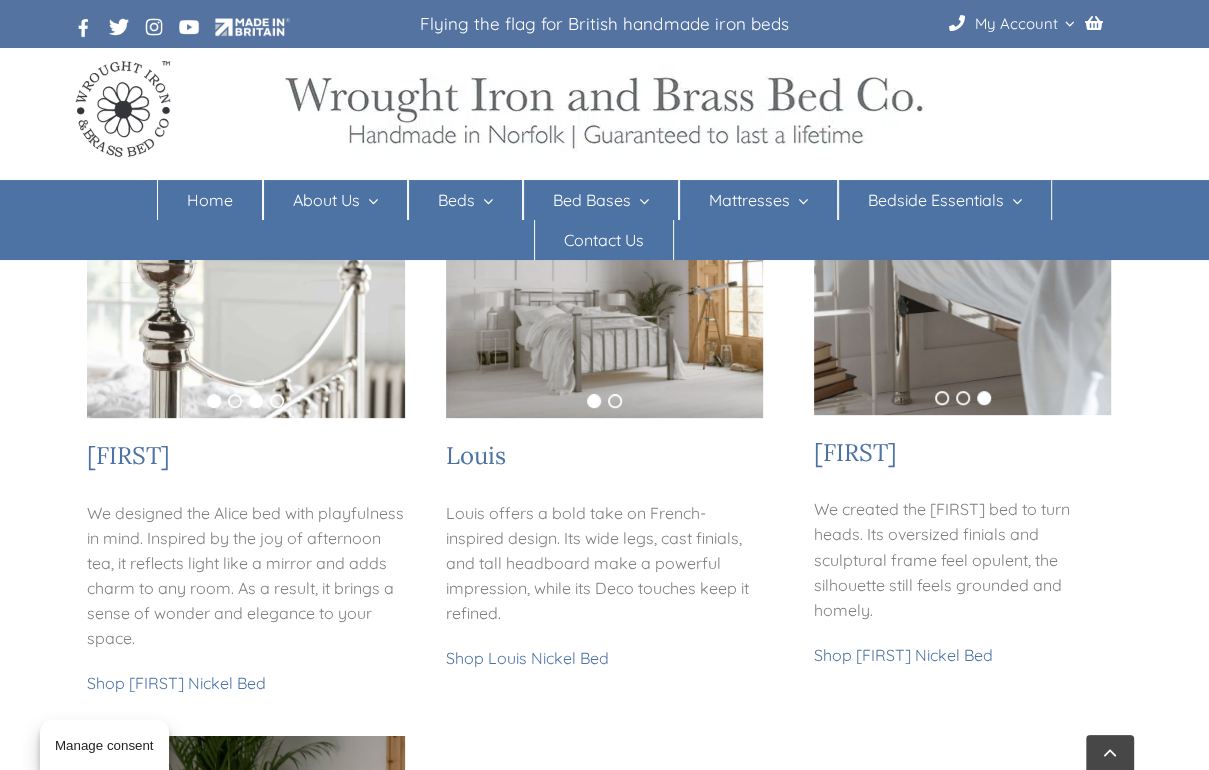 click on "1" at bounding box center (214, 401) 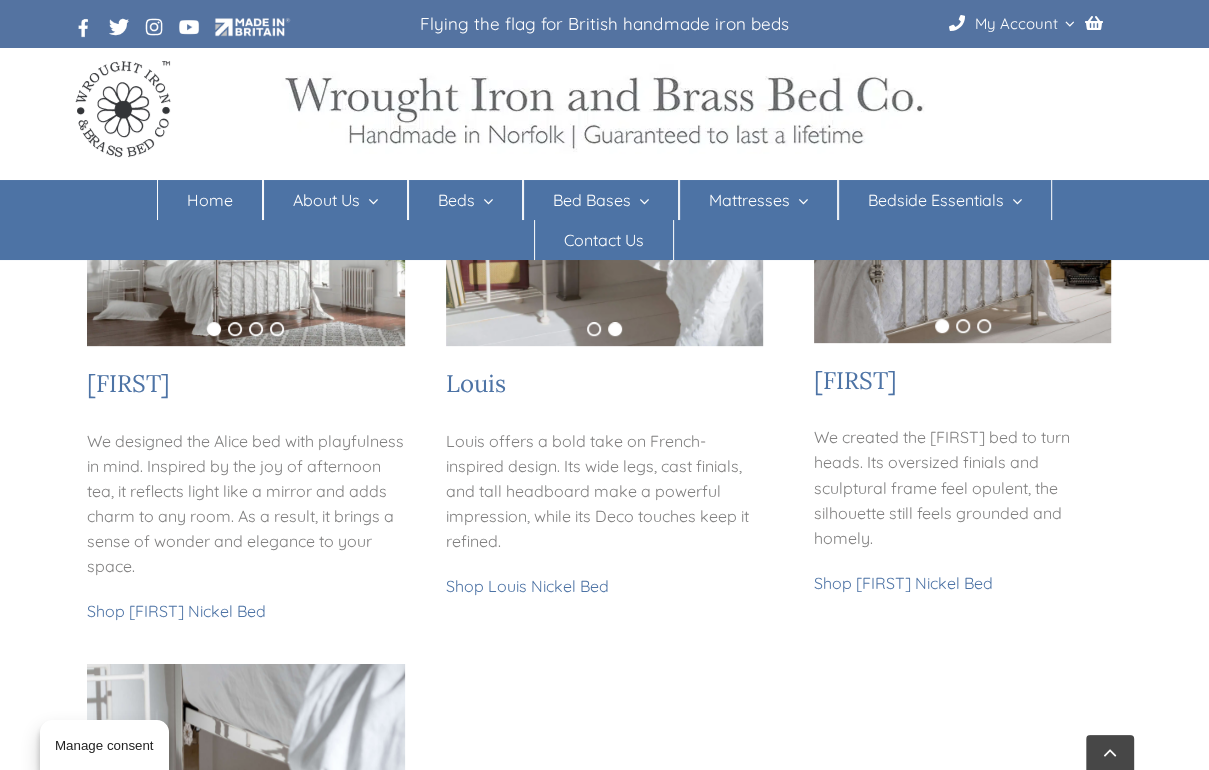 scroll, scrollTop: 480, scrollLeft: 0, axis: vertical 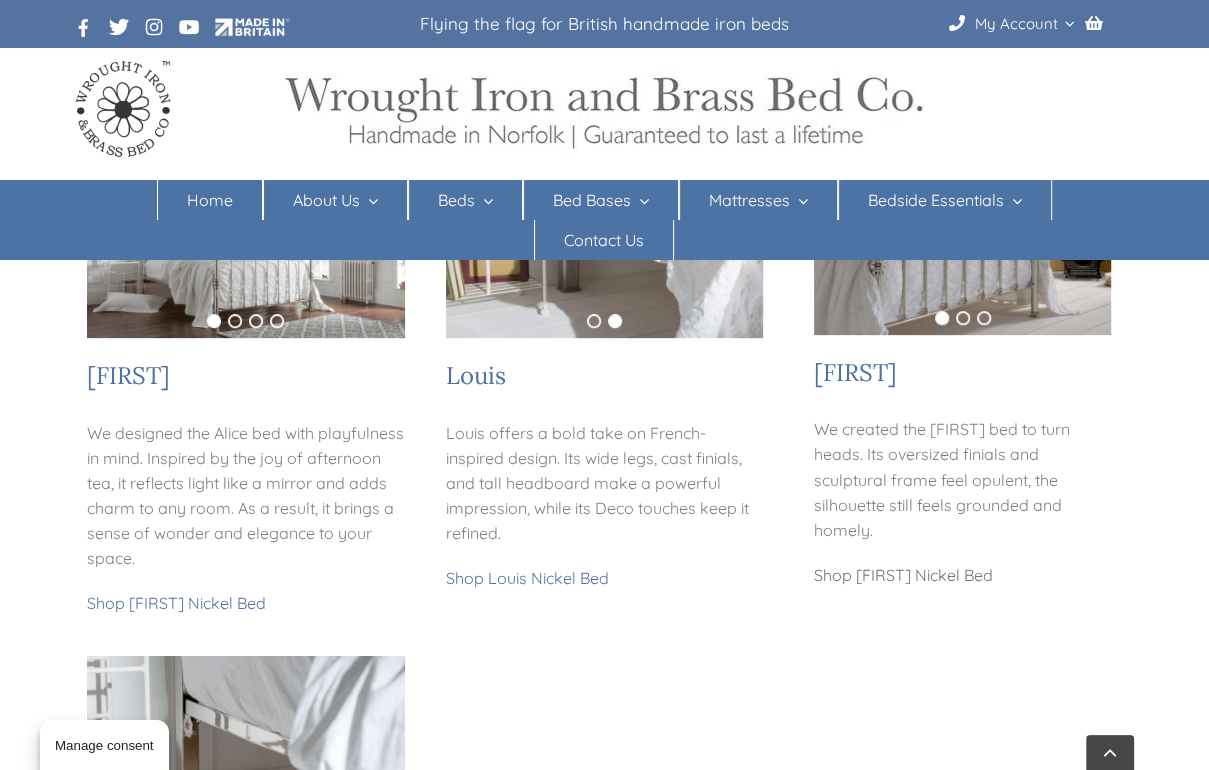 click on "Shop Arthur Nickel Bed" at bounding box center (903, 575) 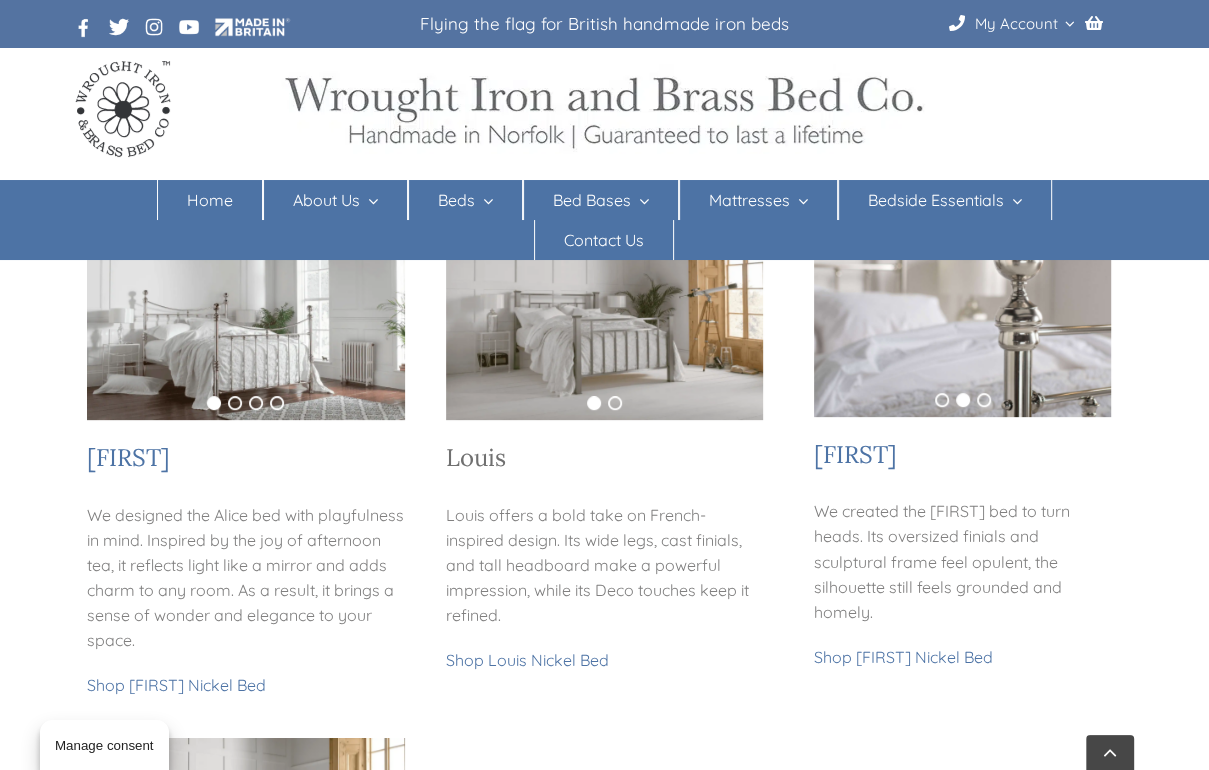 scroll, scrollTop: 400, scrollLeft: 0, axis: vertical 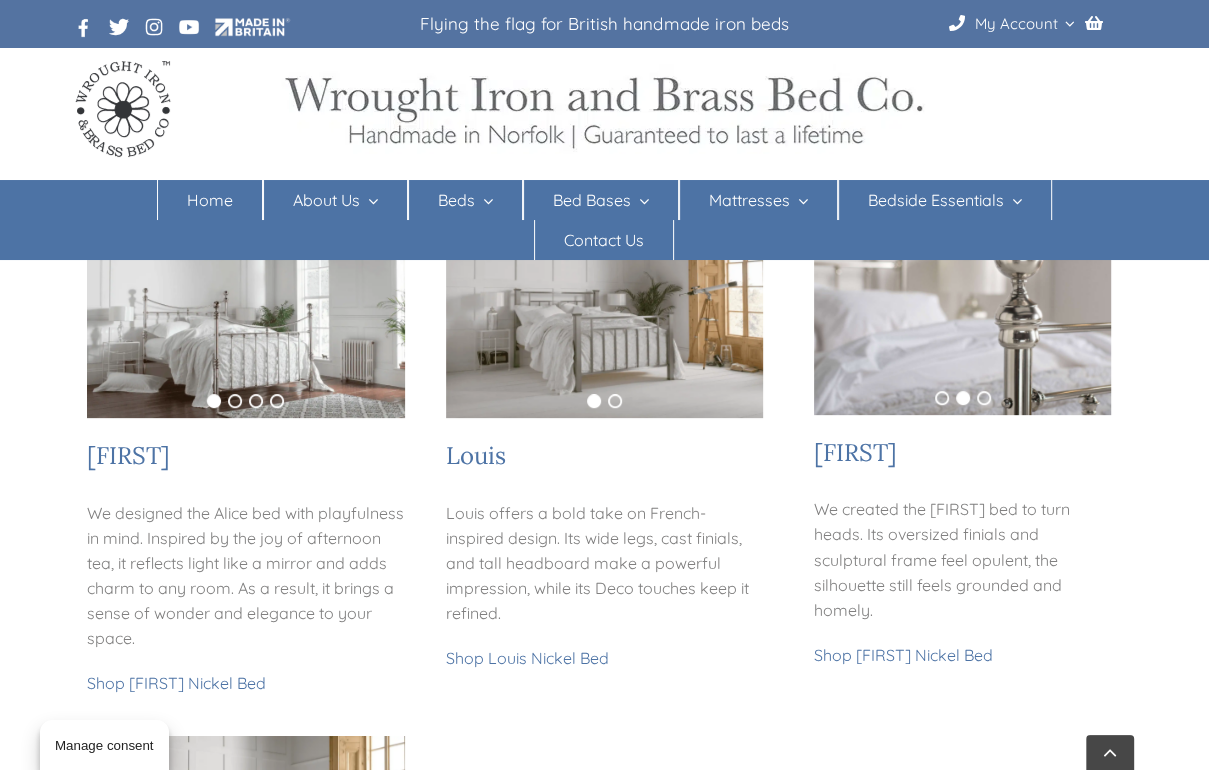 click at bounding box center (245, 312) 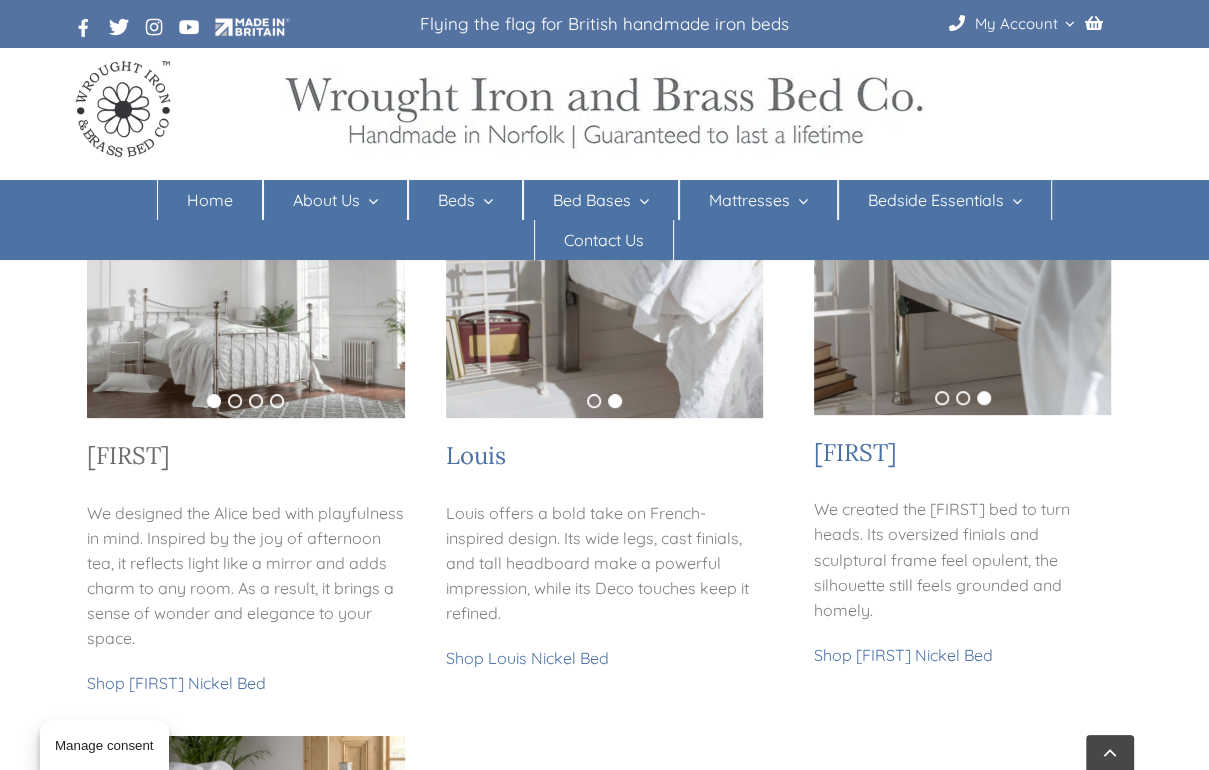 click on "Alice" at bounding box center (128, 455) 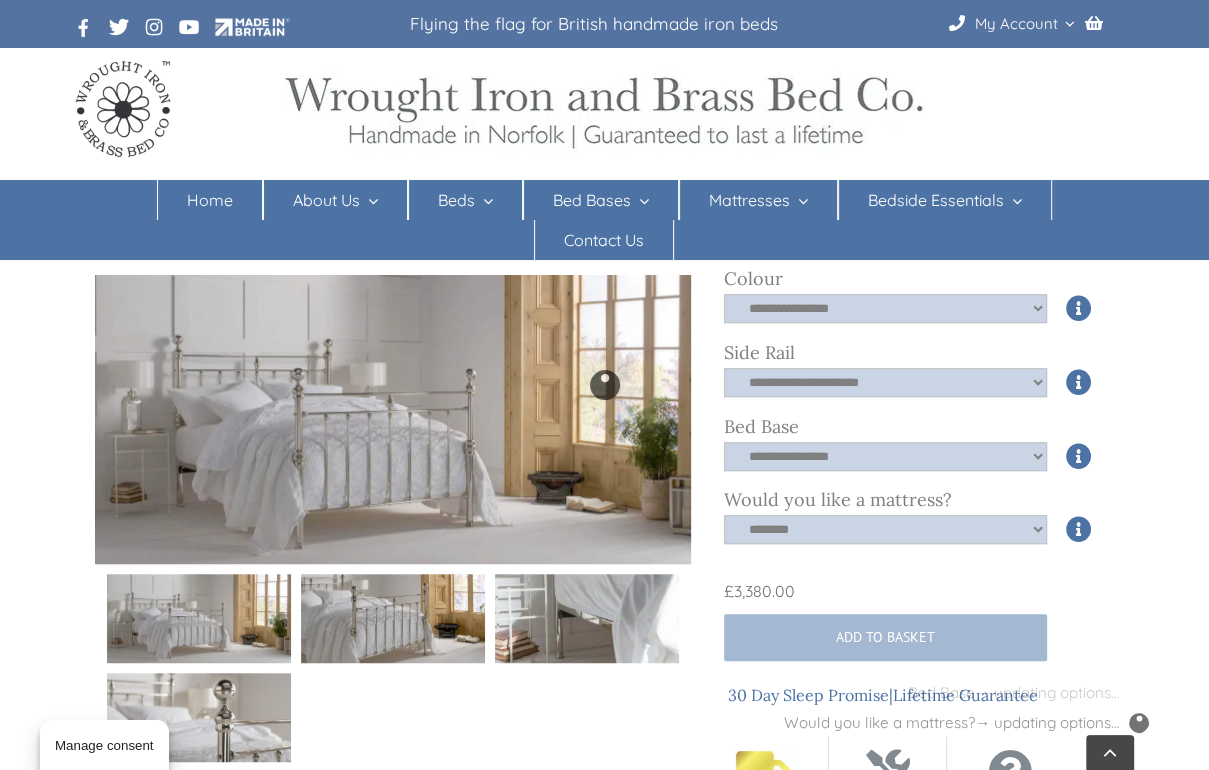 scroll, scrollTop: 960, scrollLeft: 0, axis: vertical 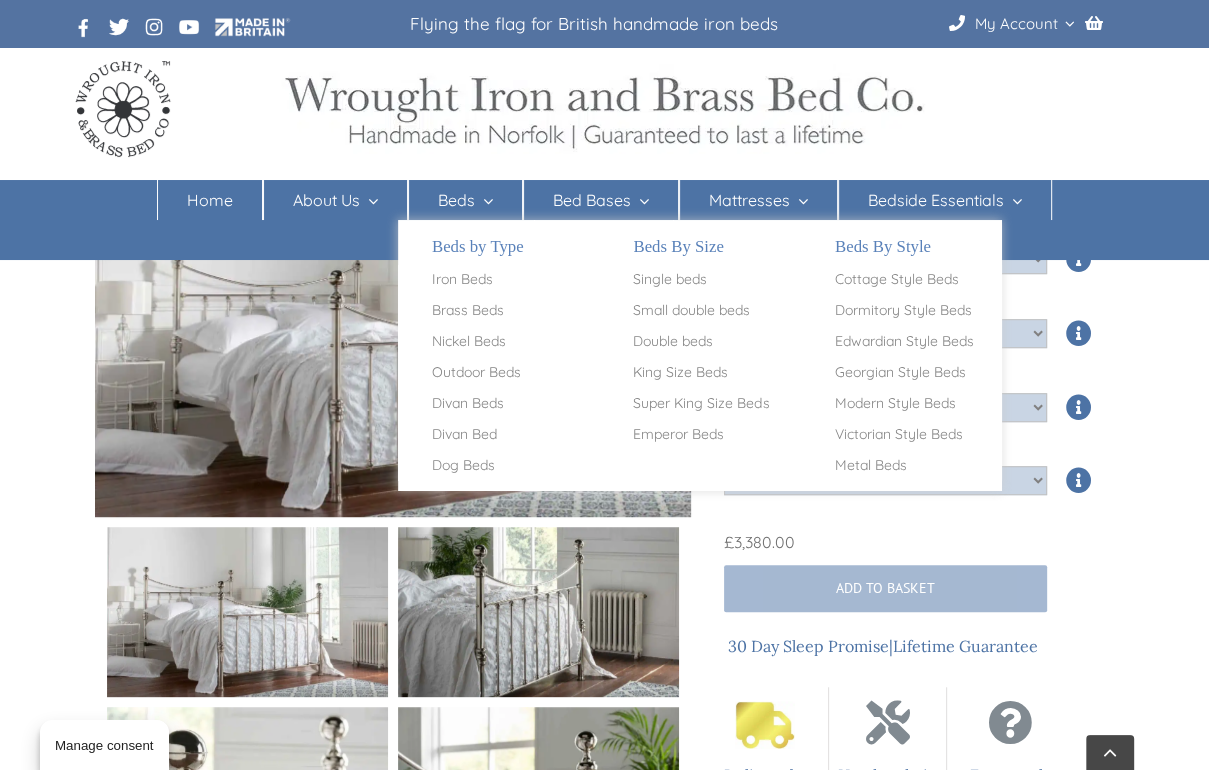 click at bounding box center [484, 201] 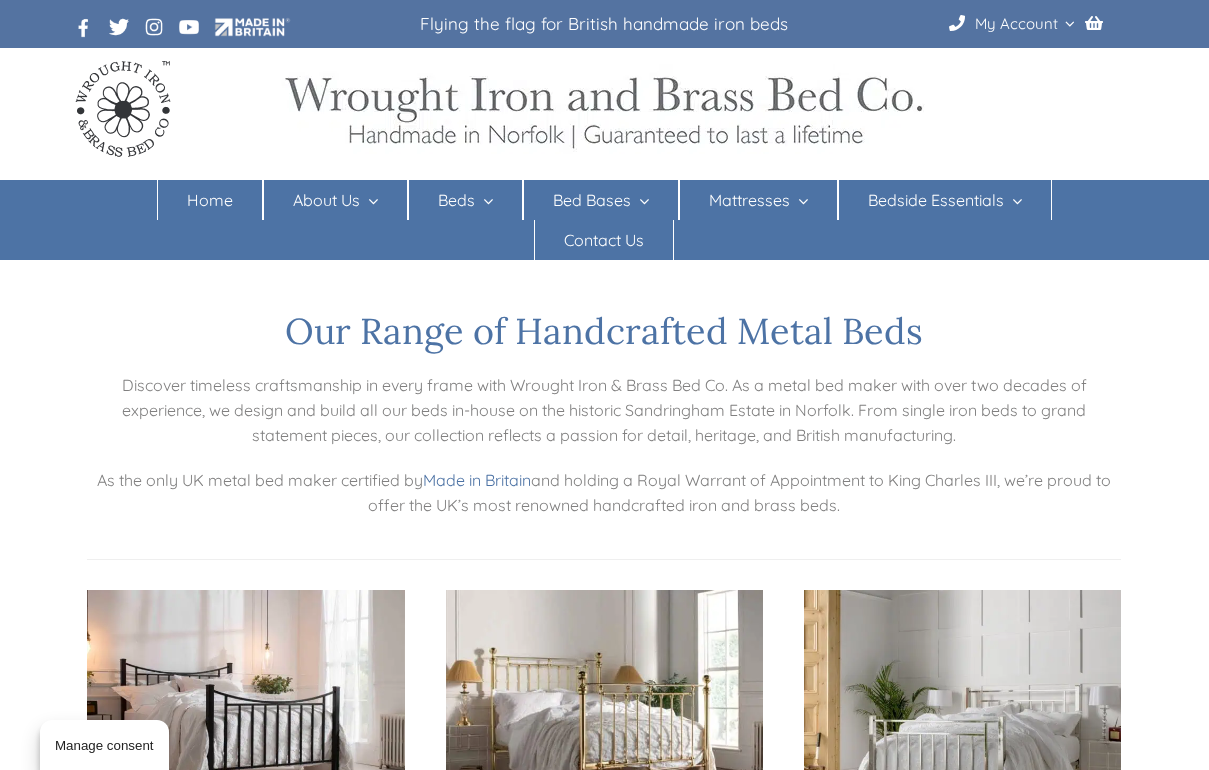 scroll, scrollTop: 0, scrollLeft: 0, axis: both 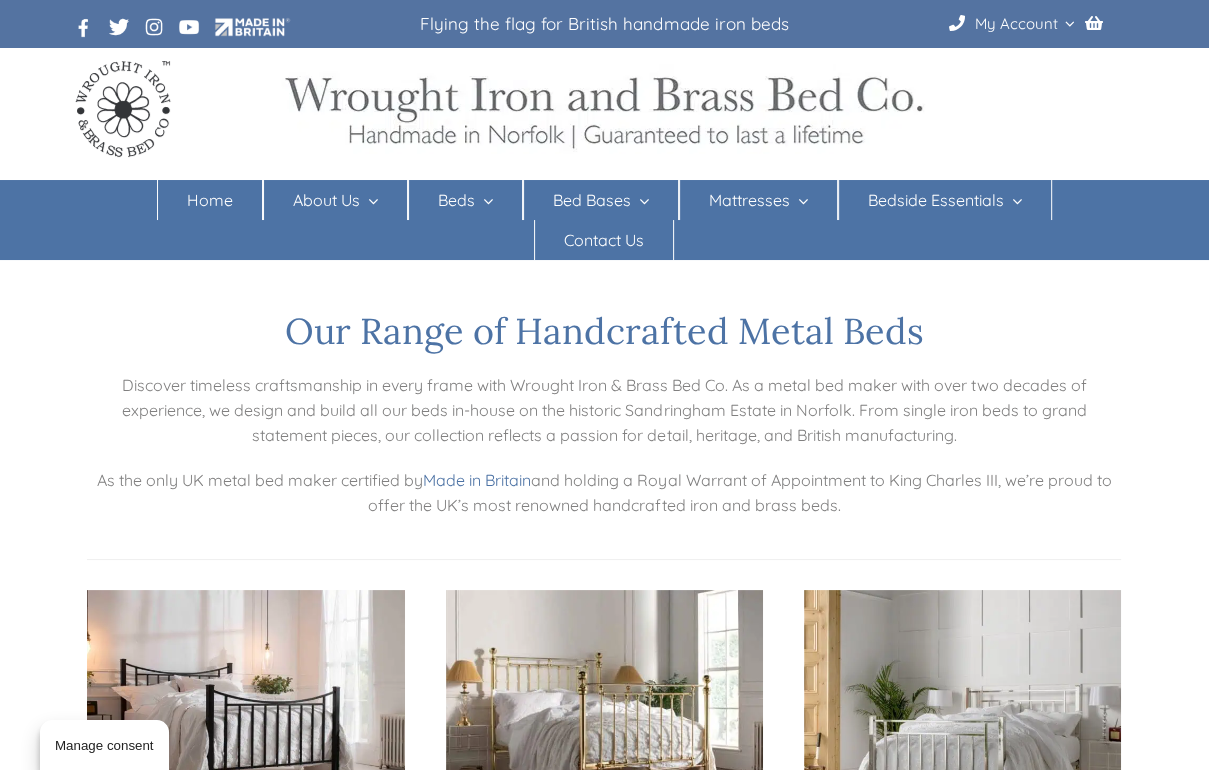 click at bounding box center [484, 201] 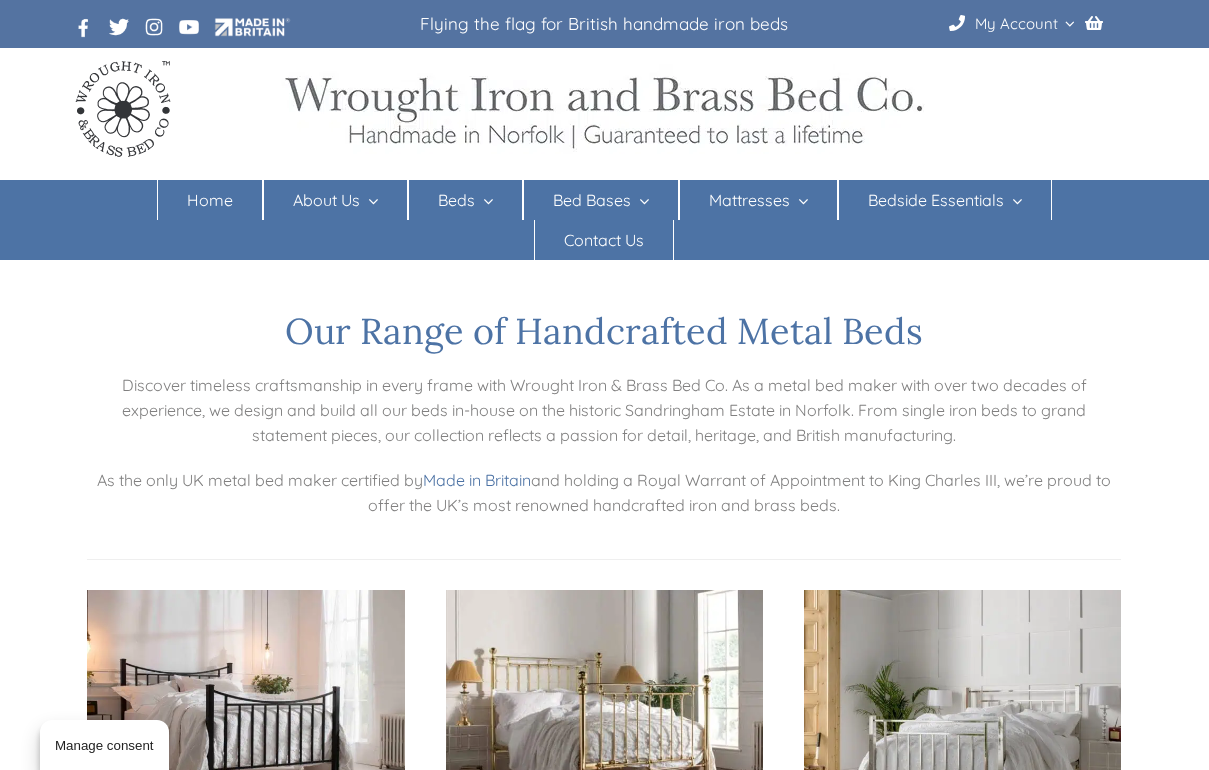 scroll, scrollTop: 0, scrollLeft: 0, axis: both 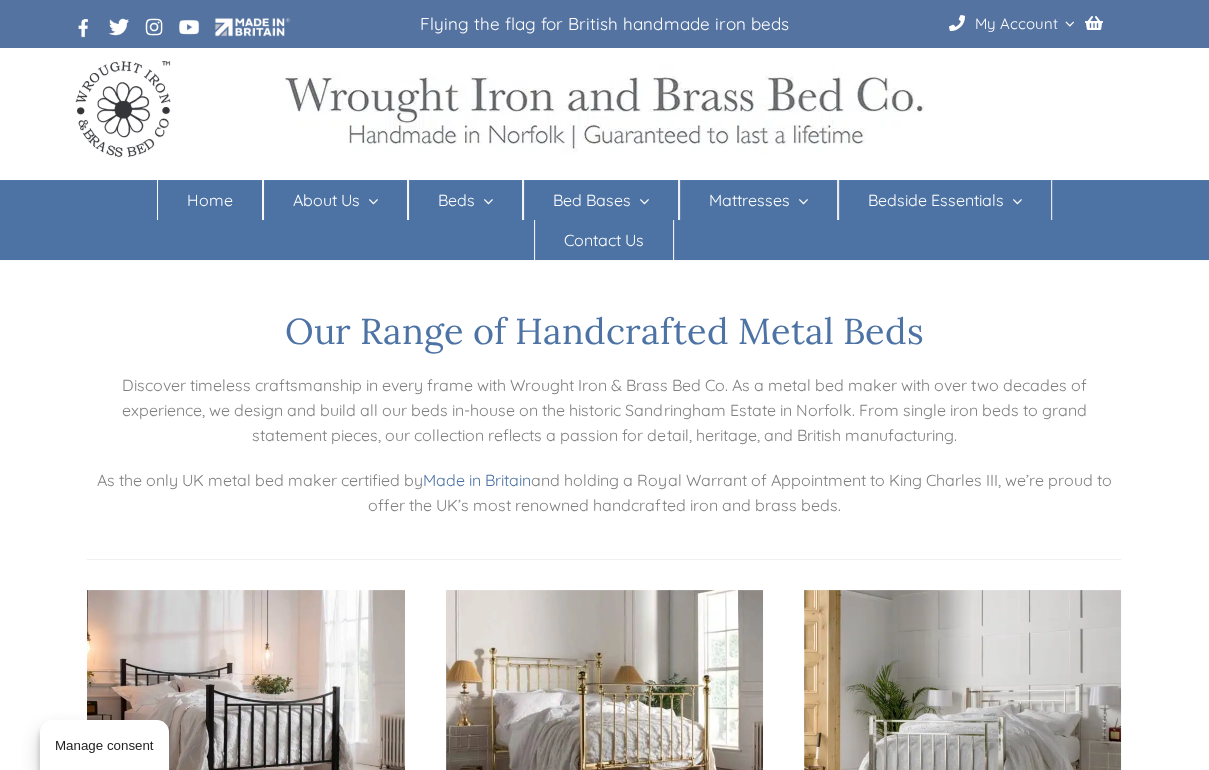click at bounding box center [484, 201] 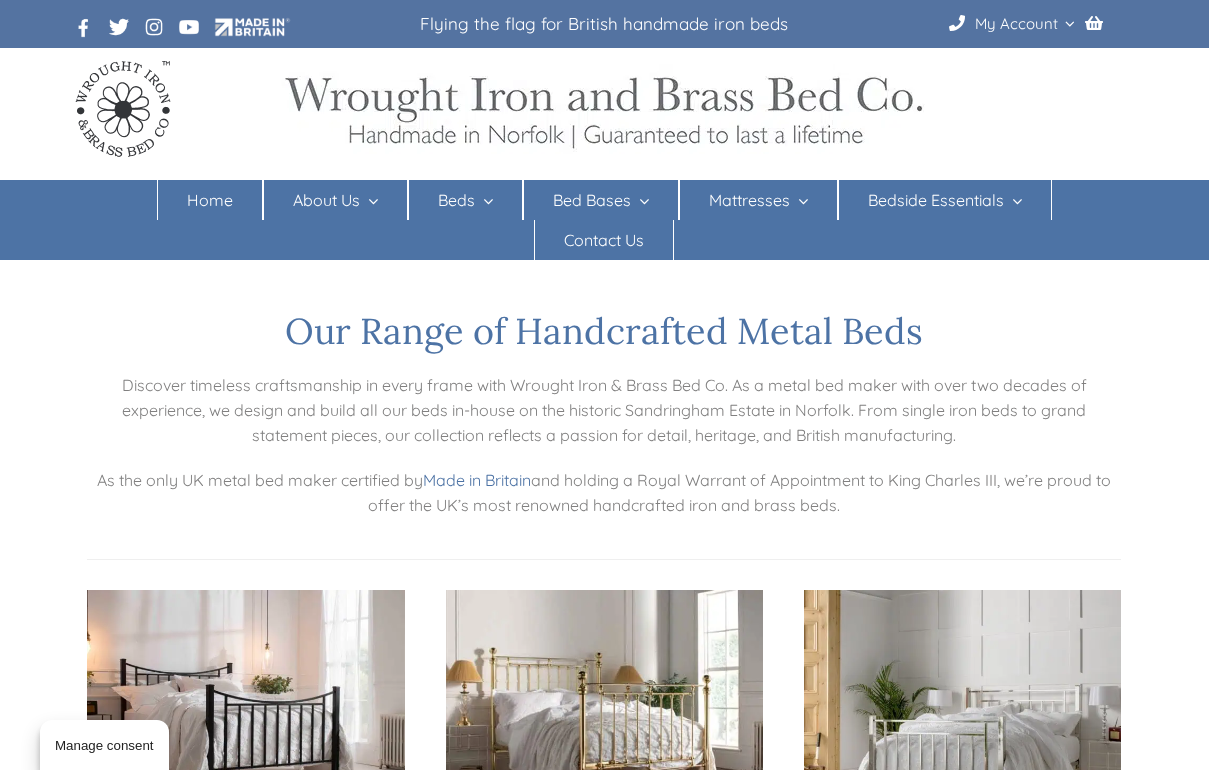 scroll, scrollTop: 0, scrollLeft: 0, axis: both 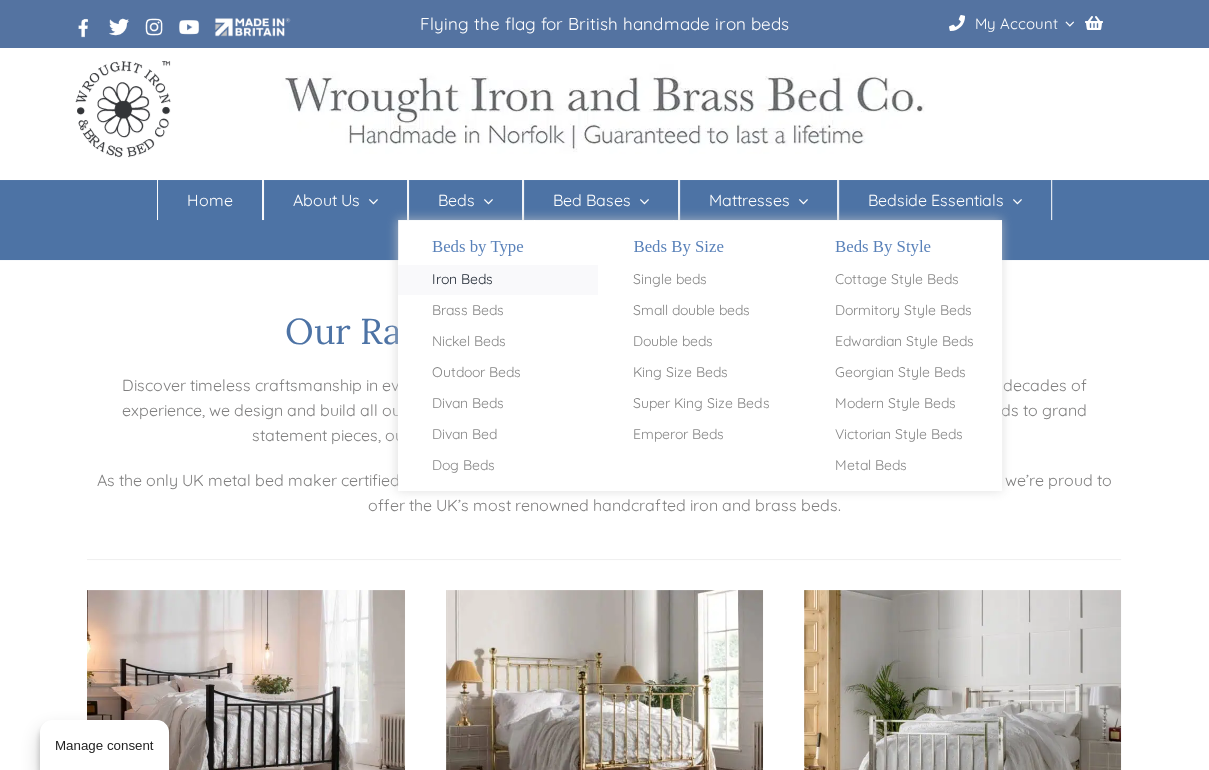 click on "Iron Beds" at bounding box center (462, 280) 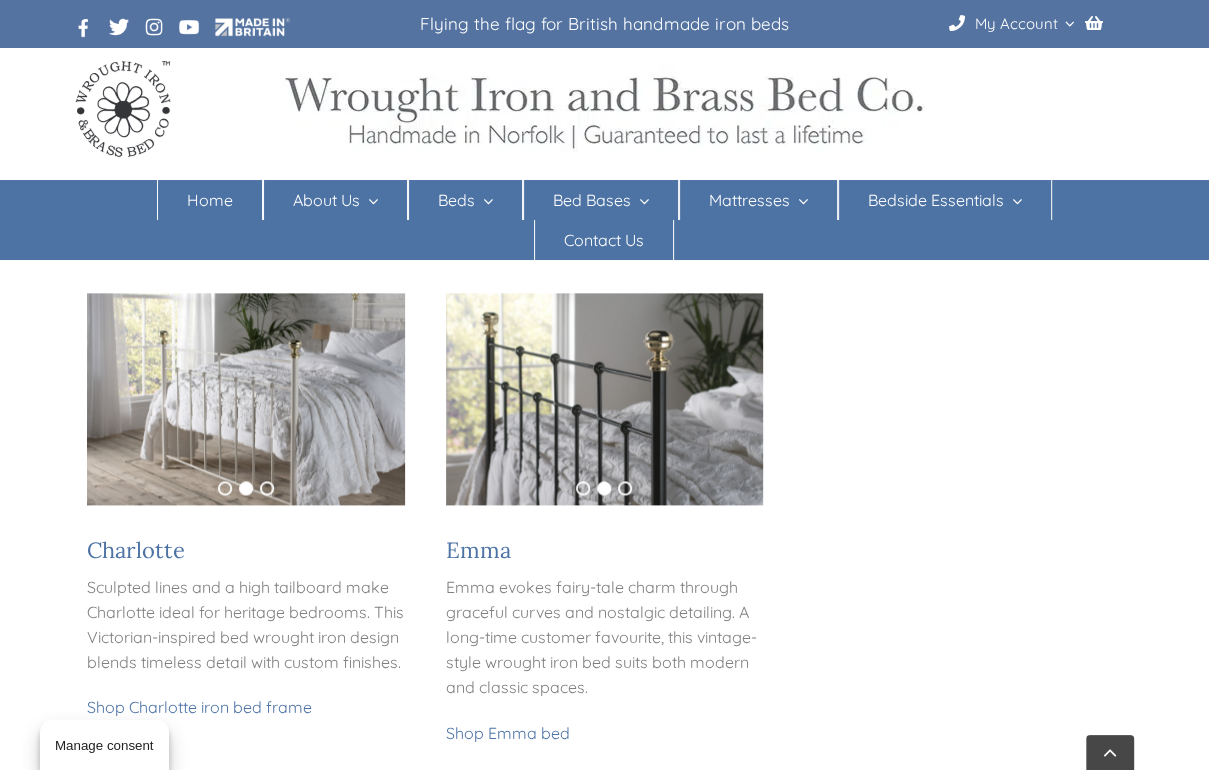 scroll, scrollTop: 2000, scrollLeft: 0, axis: vertical 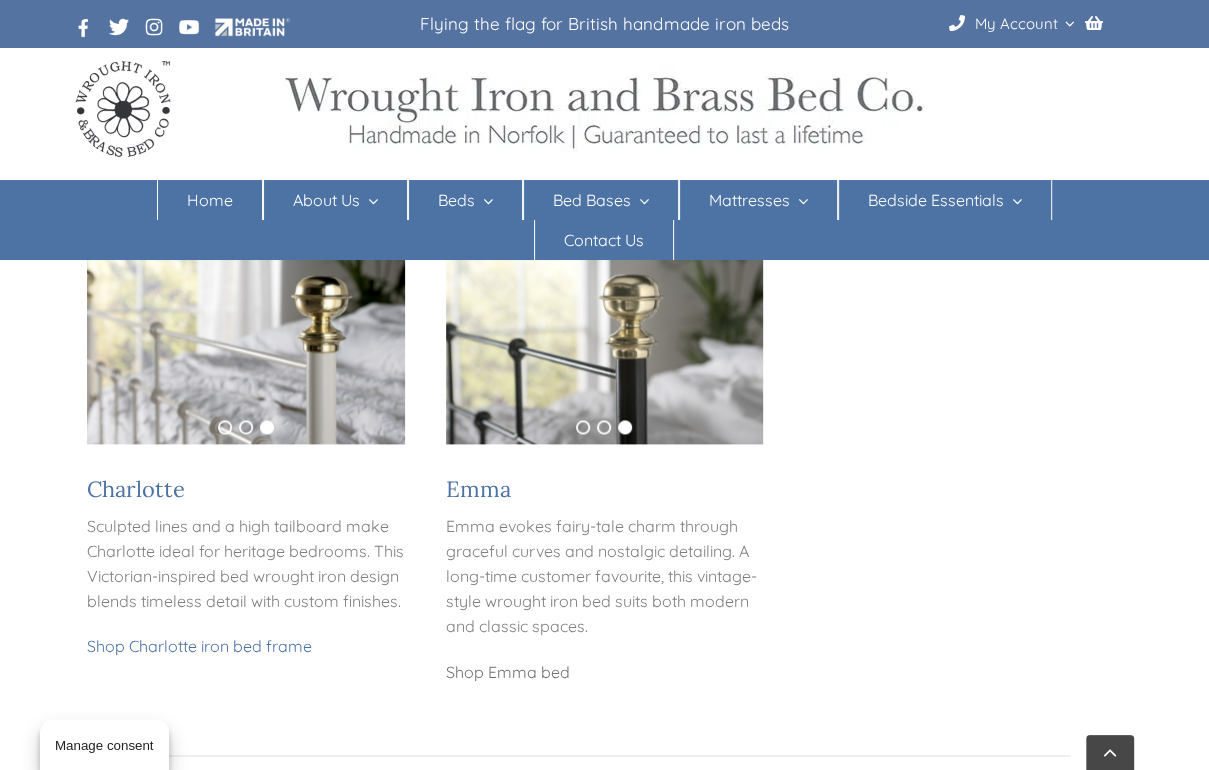 click on "Shop Emma bed" at bounding box center (508, 672) 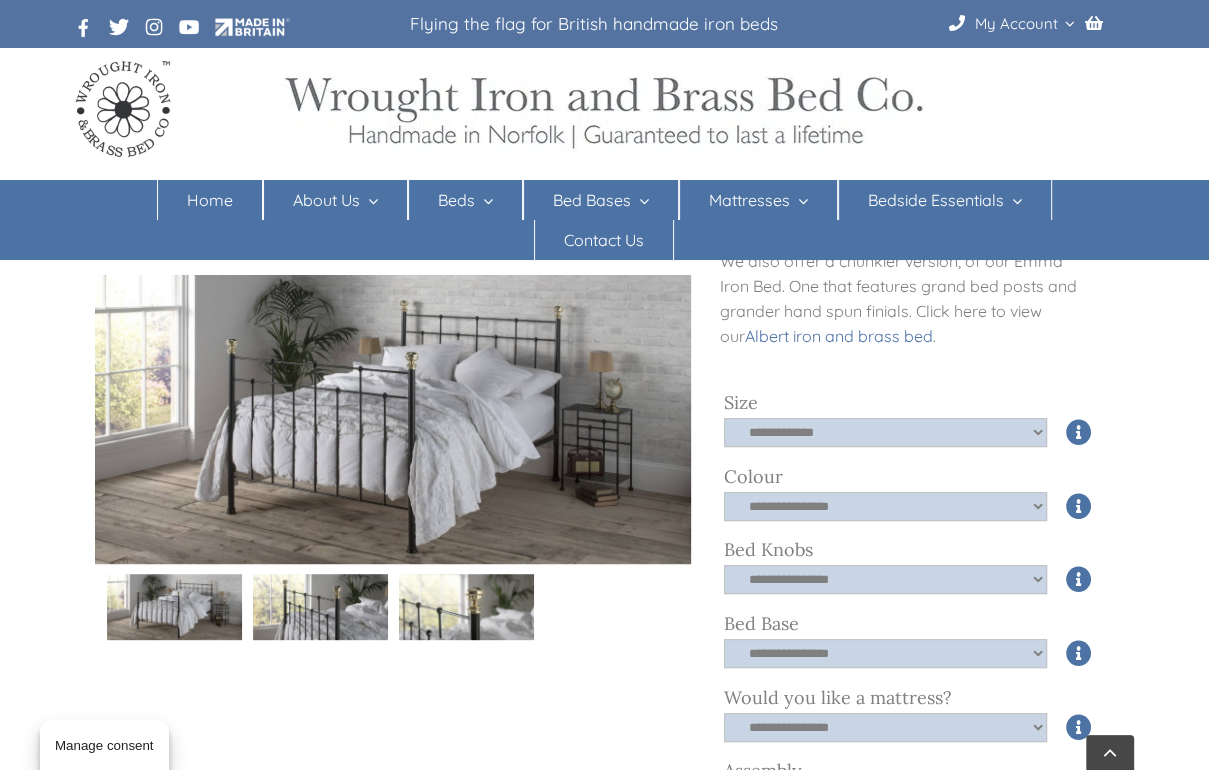scroll, scrollTop: 560, scrollLeft: 0, axis: vertical 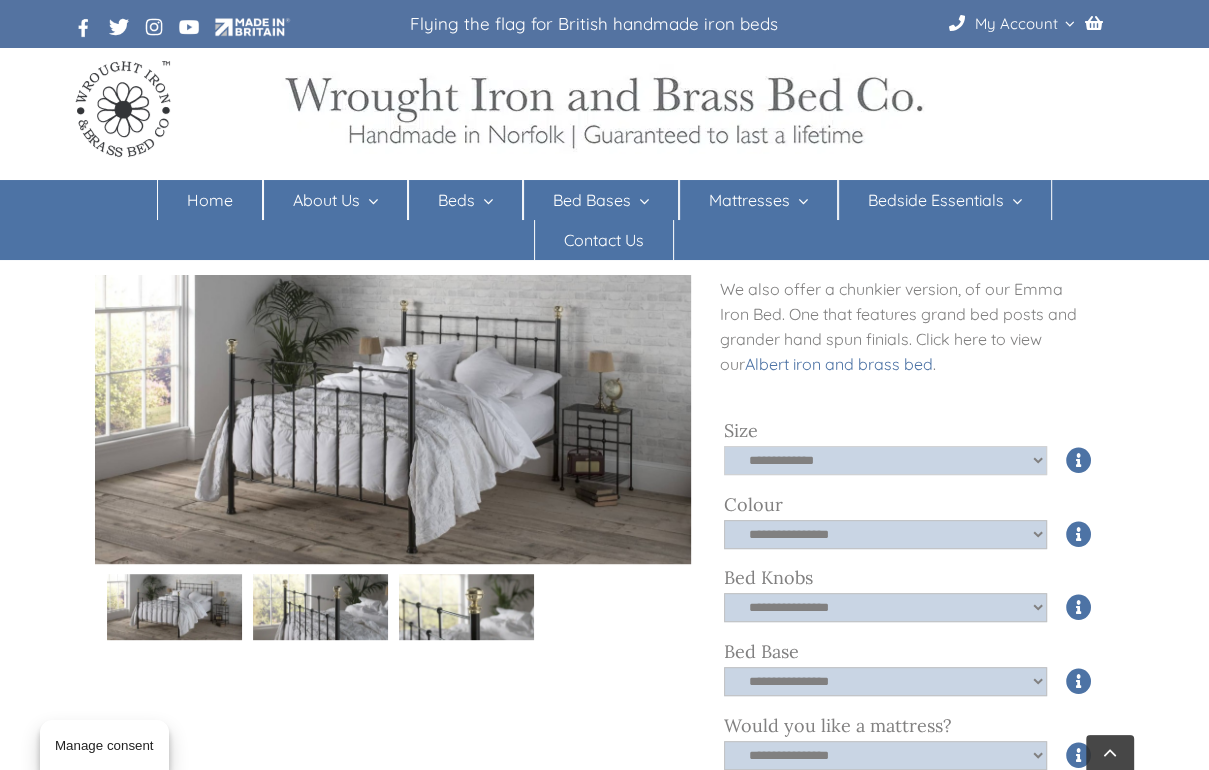 click on "**********" 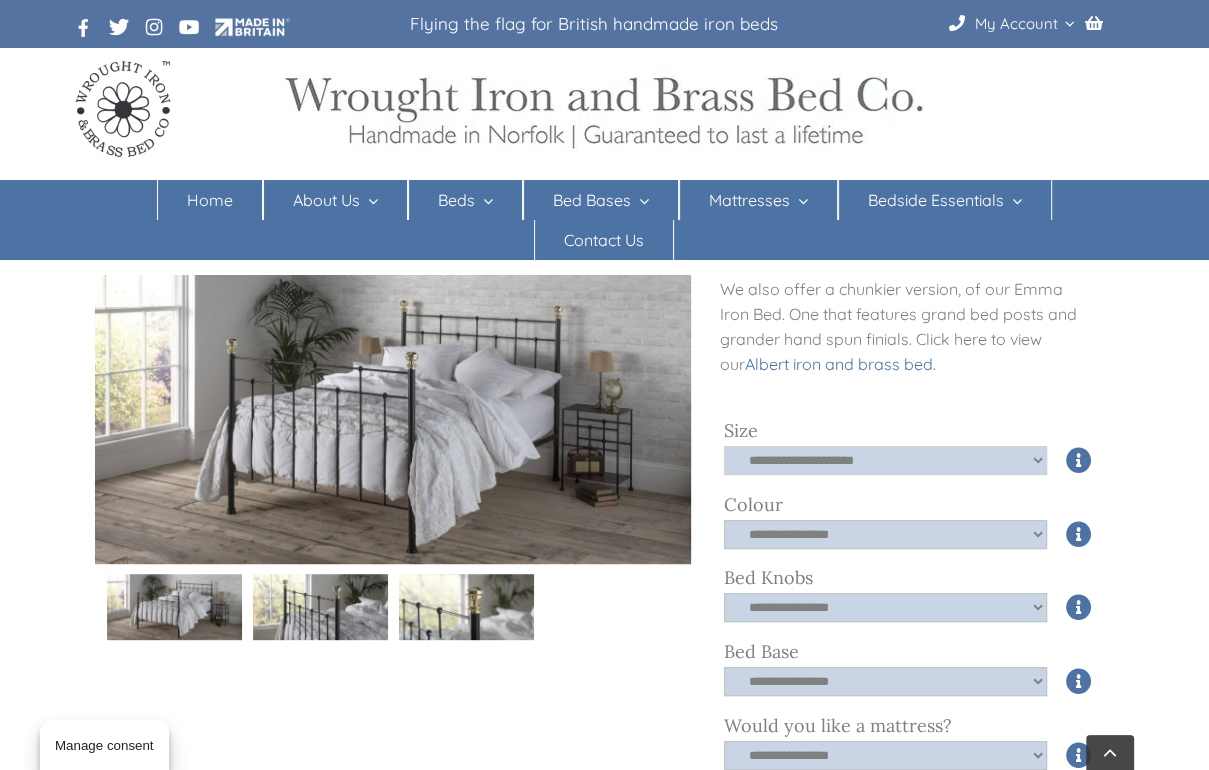 click on "**********" 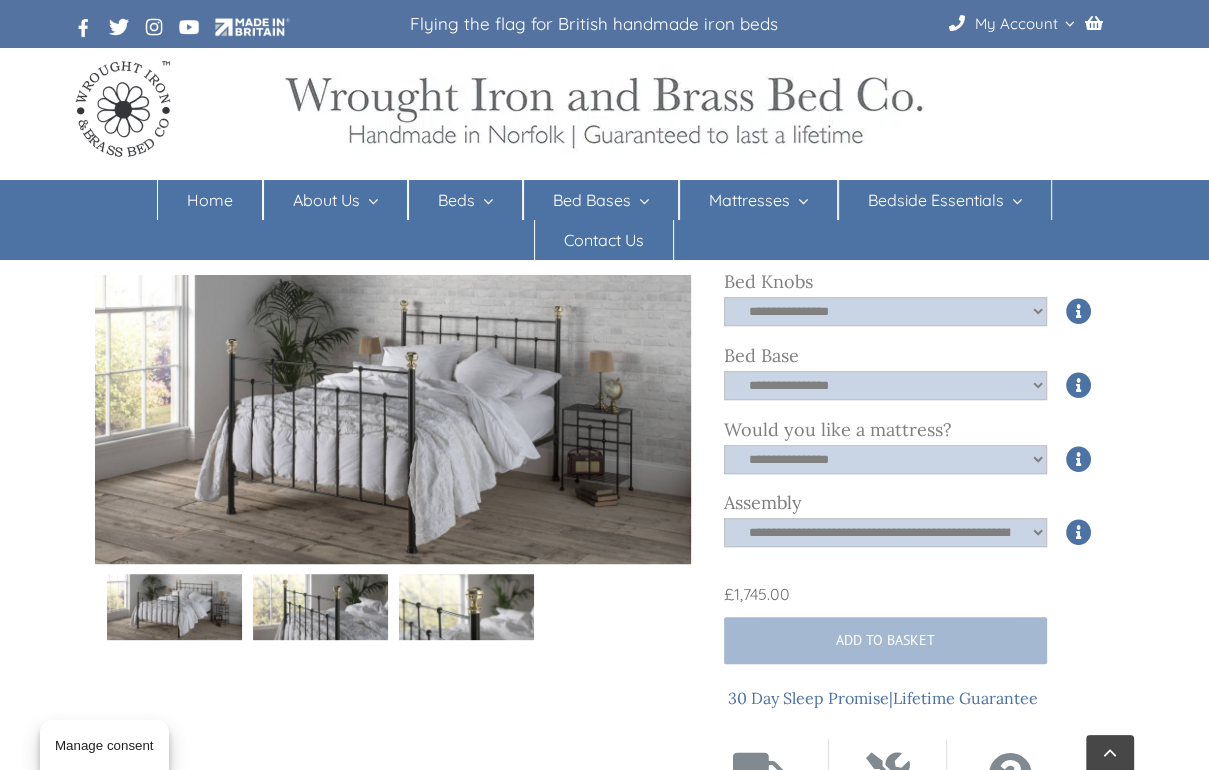 scroll, scrollTop: 880, scrollLeft: 0, axis: vertical 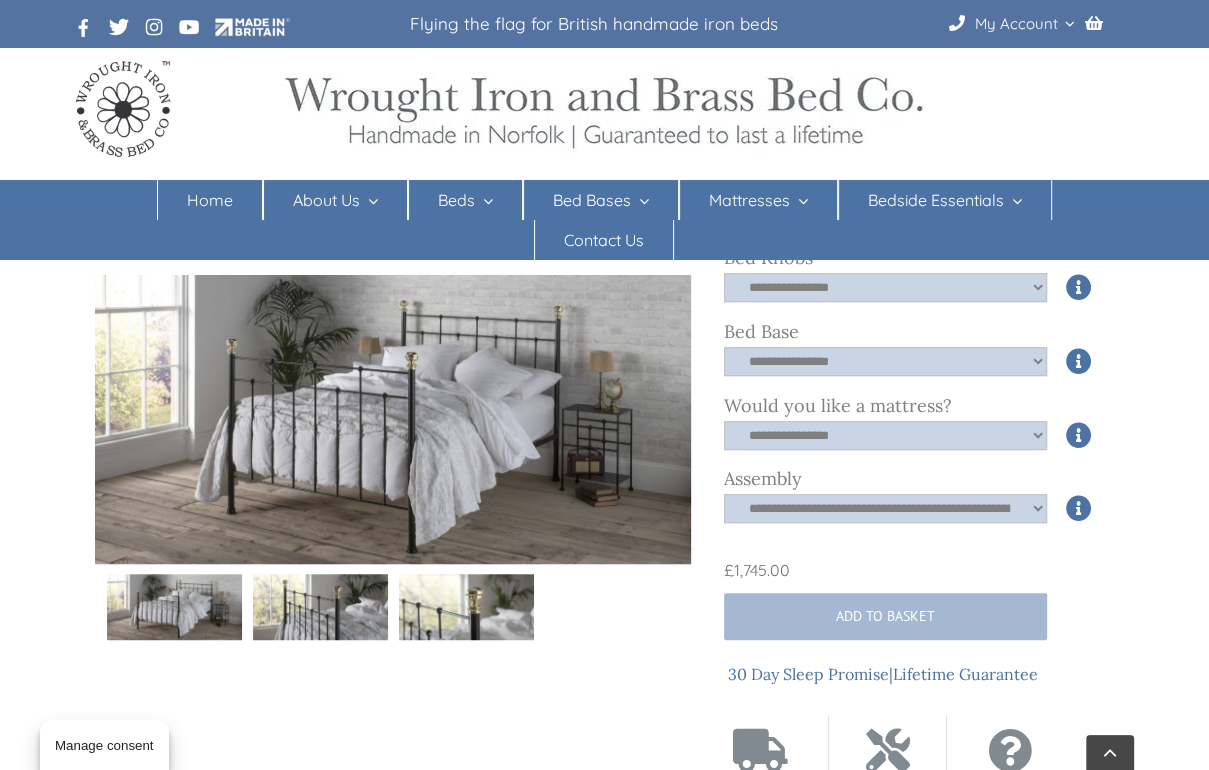 click at bounding box center (321, 607) 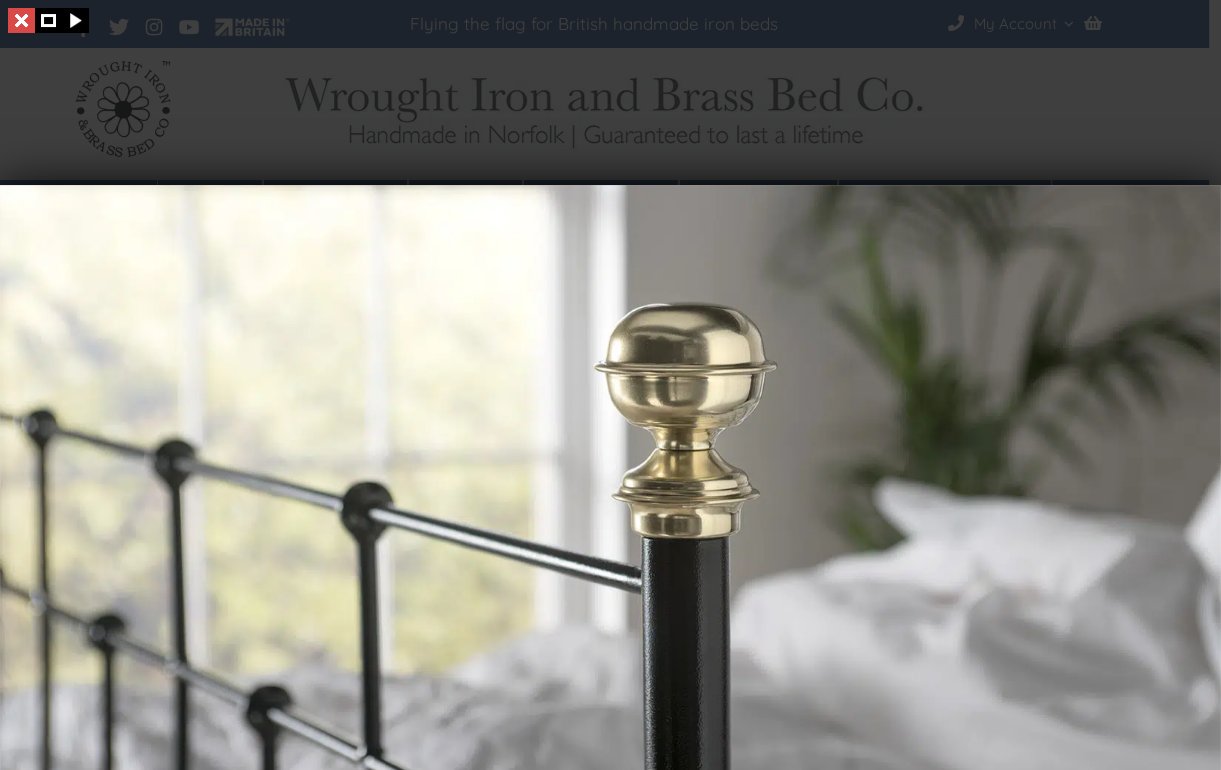 click at bounding box center (21, 20) 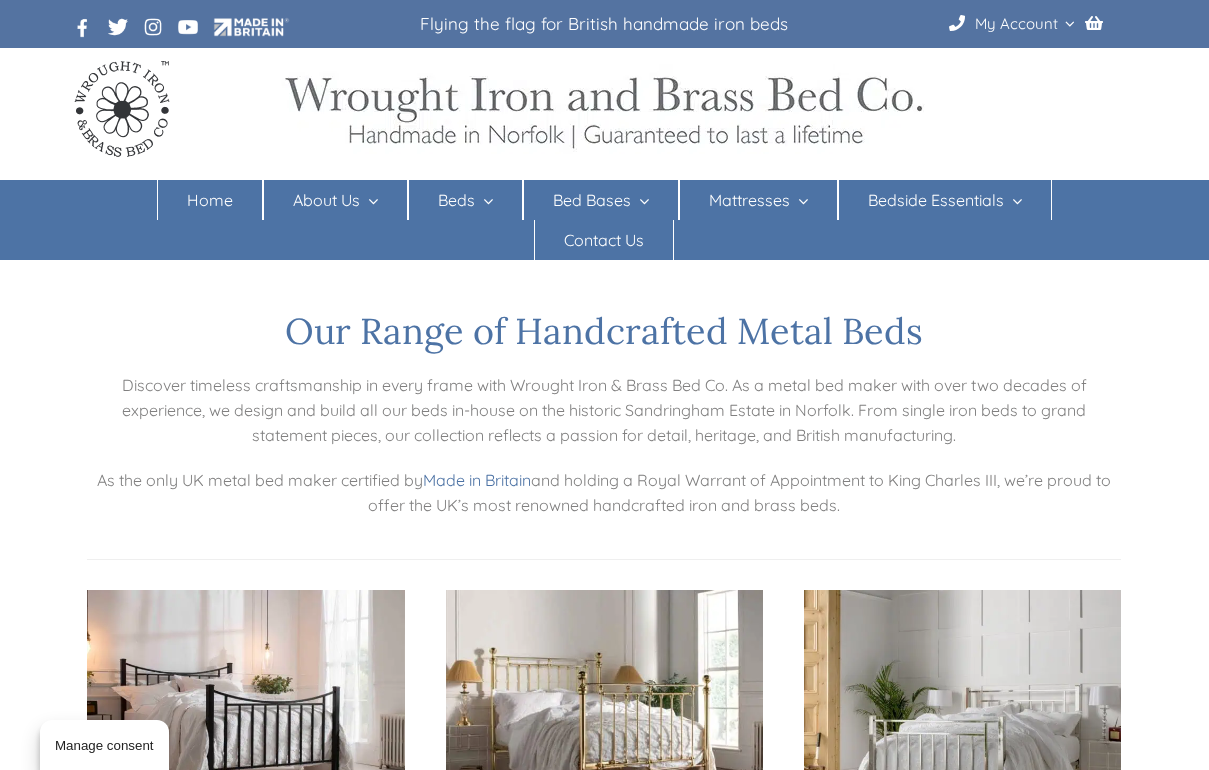 scroll, scrollTop: 0, scrollLeft: 0, axis: both 